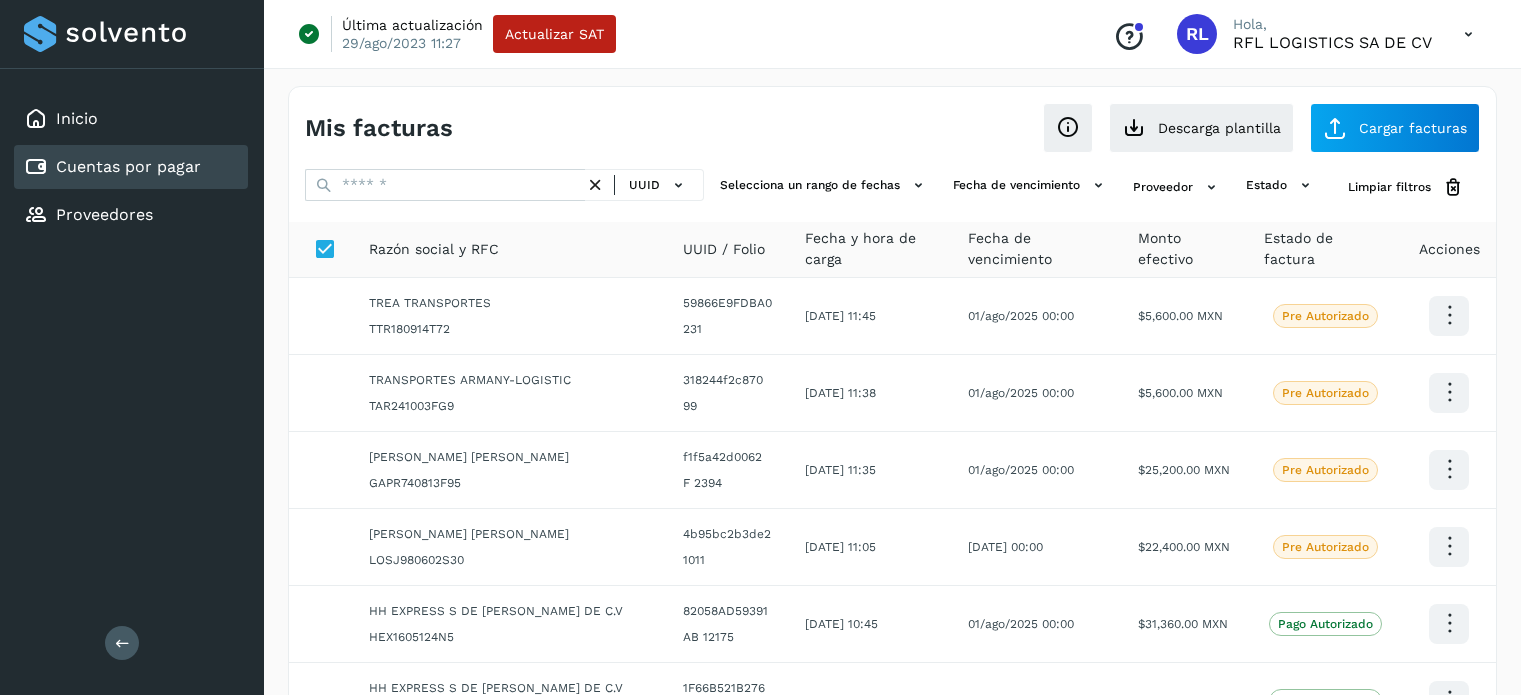 scroll, scrollTop: 0, scrollLeft: 0, axis: both 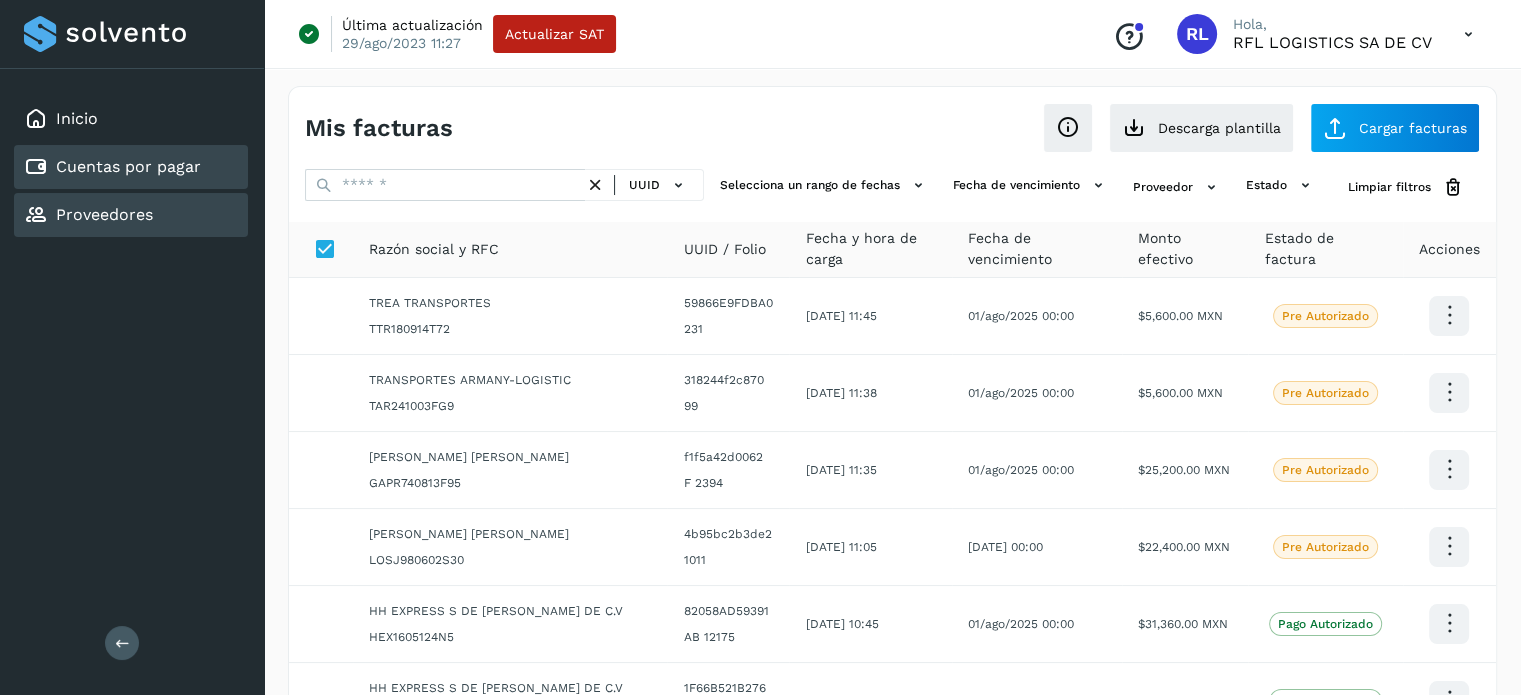 click on "Proveedores" at bounding box center [104, 214] 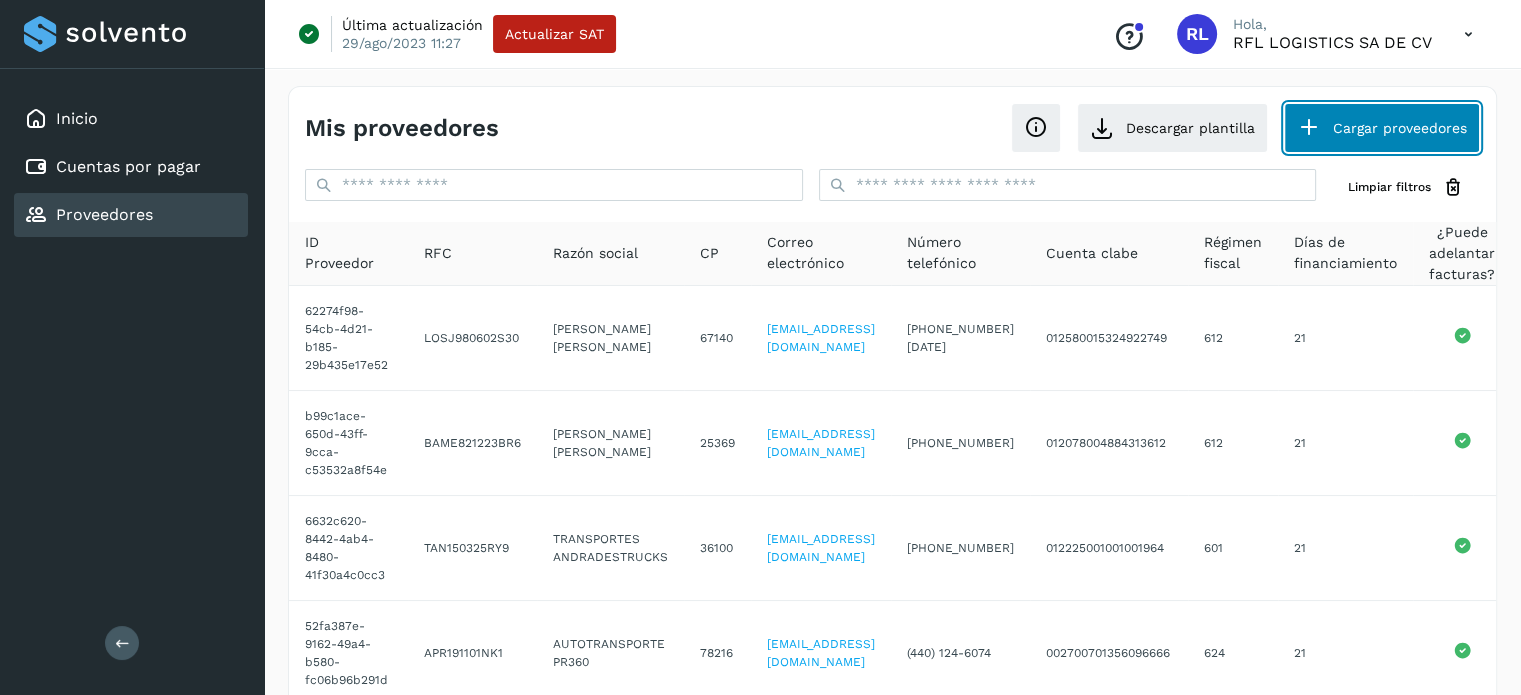 click on "Cargar proveedores" at bounding box center (1382, 128) 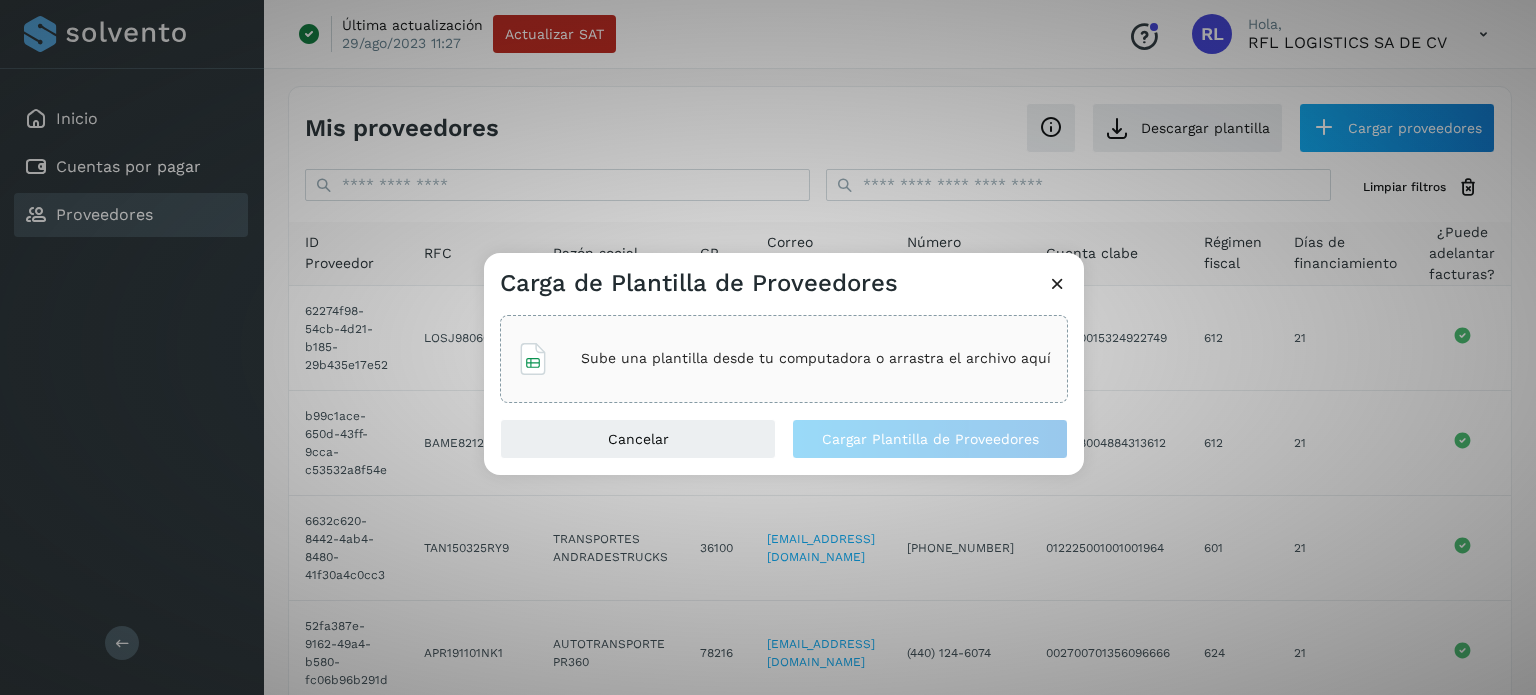 click on "Sube una plantilla desde tu computadora o arrastra el archivo aquí" 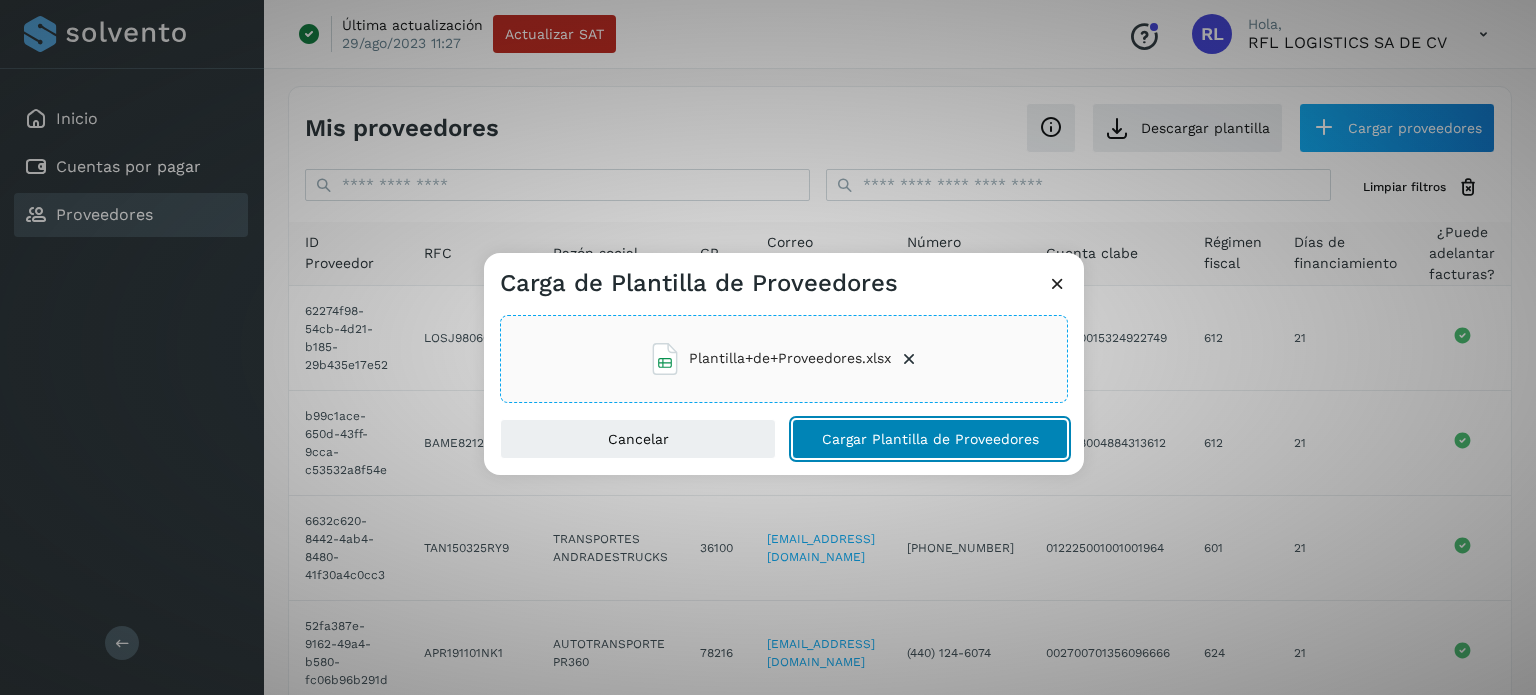 click on "Cargar Plantilla de Proveedores" 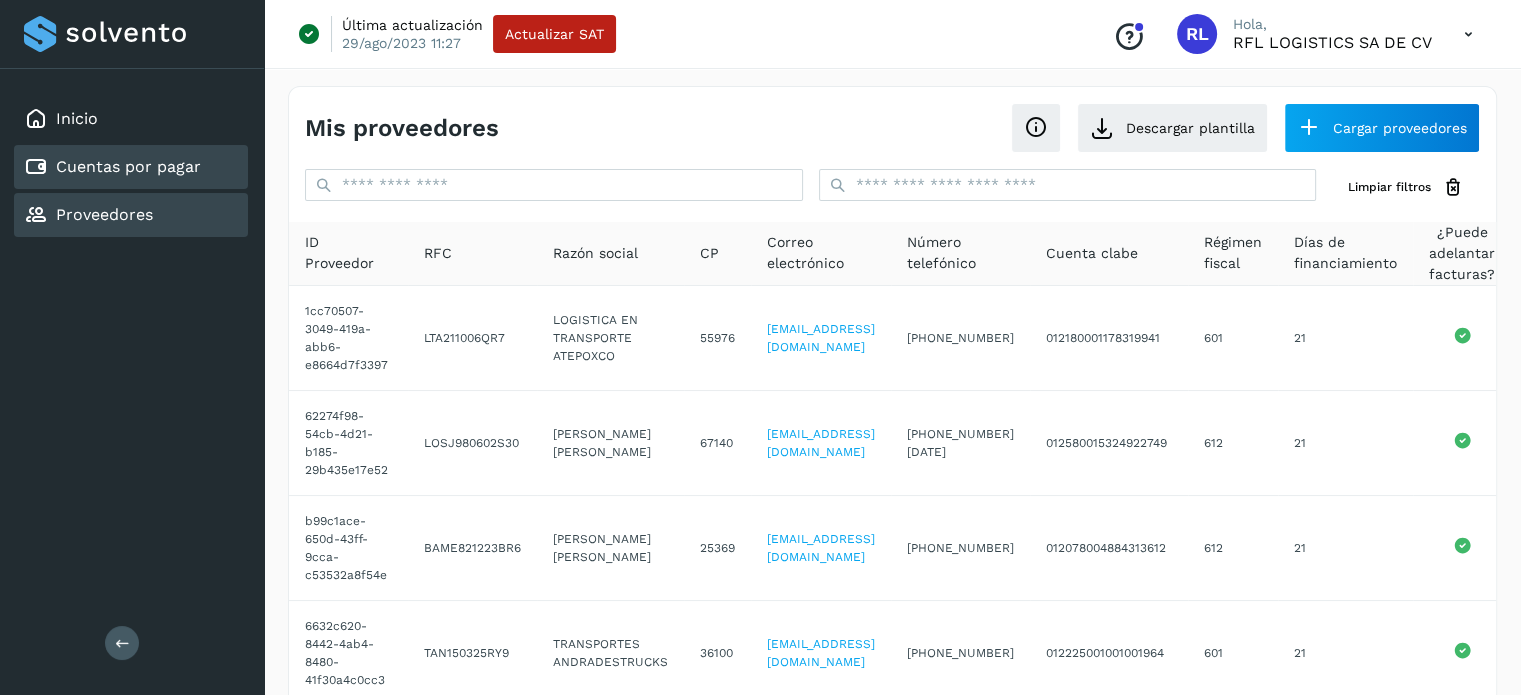 click on "Cuentas por pagar" at bounding box center (128, 166) 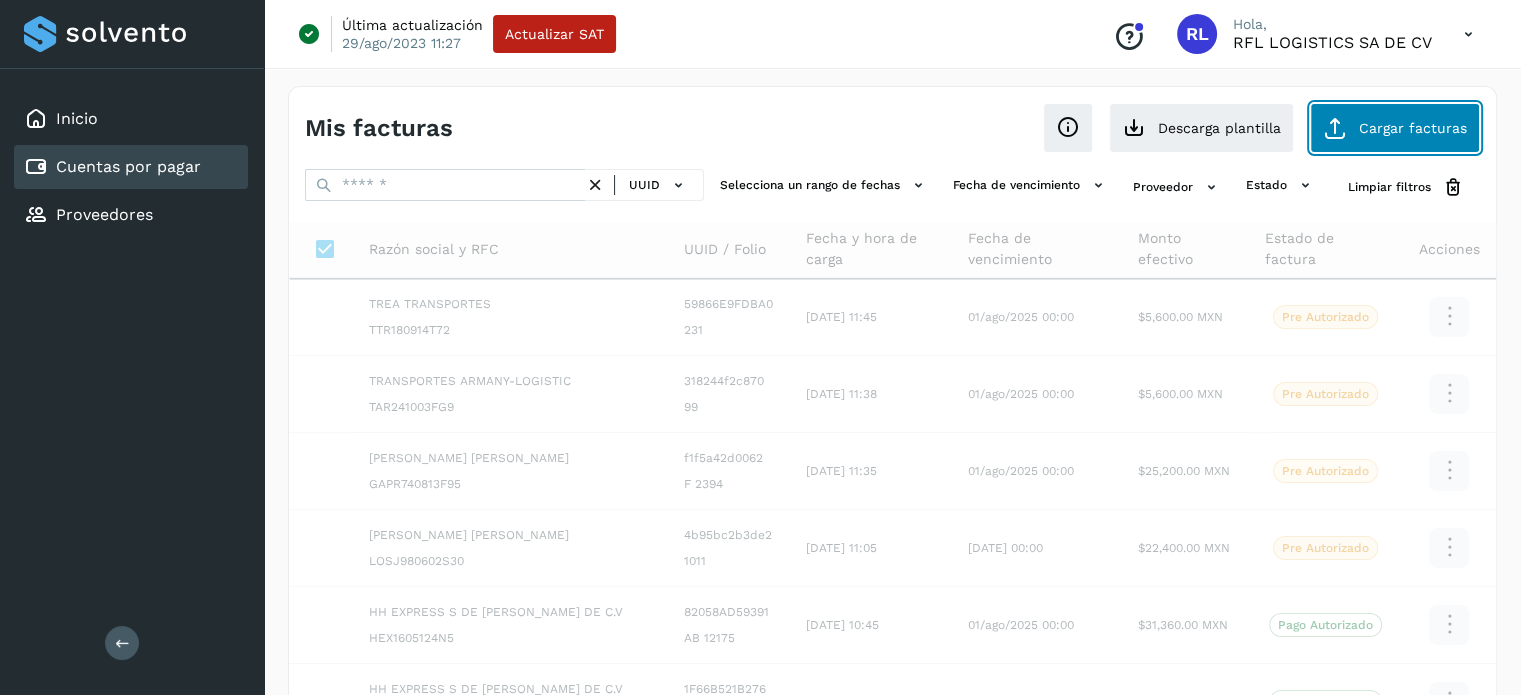 click on "Cargar facturas" 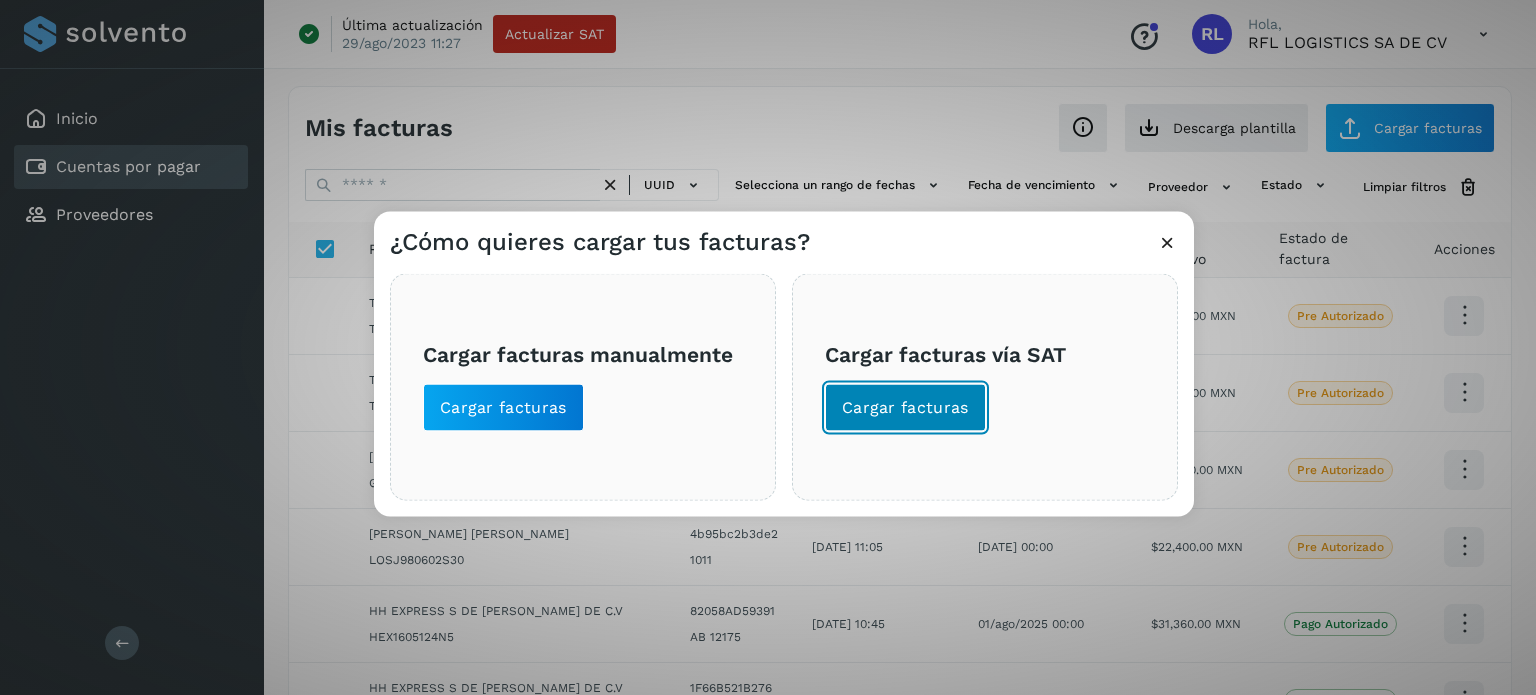 click on "Cargar facturas" 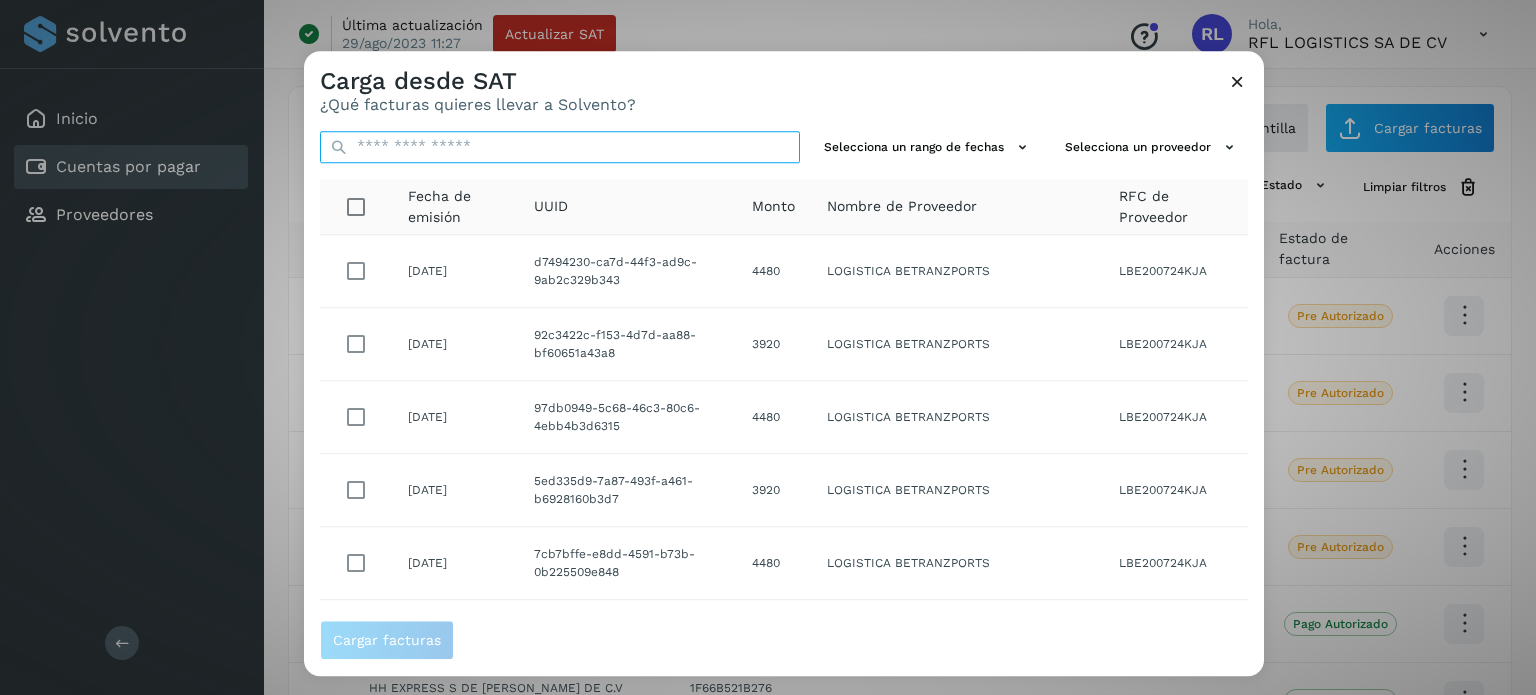 click at bounding box center (560, 147) 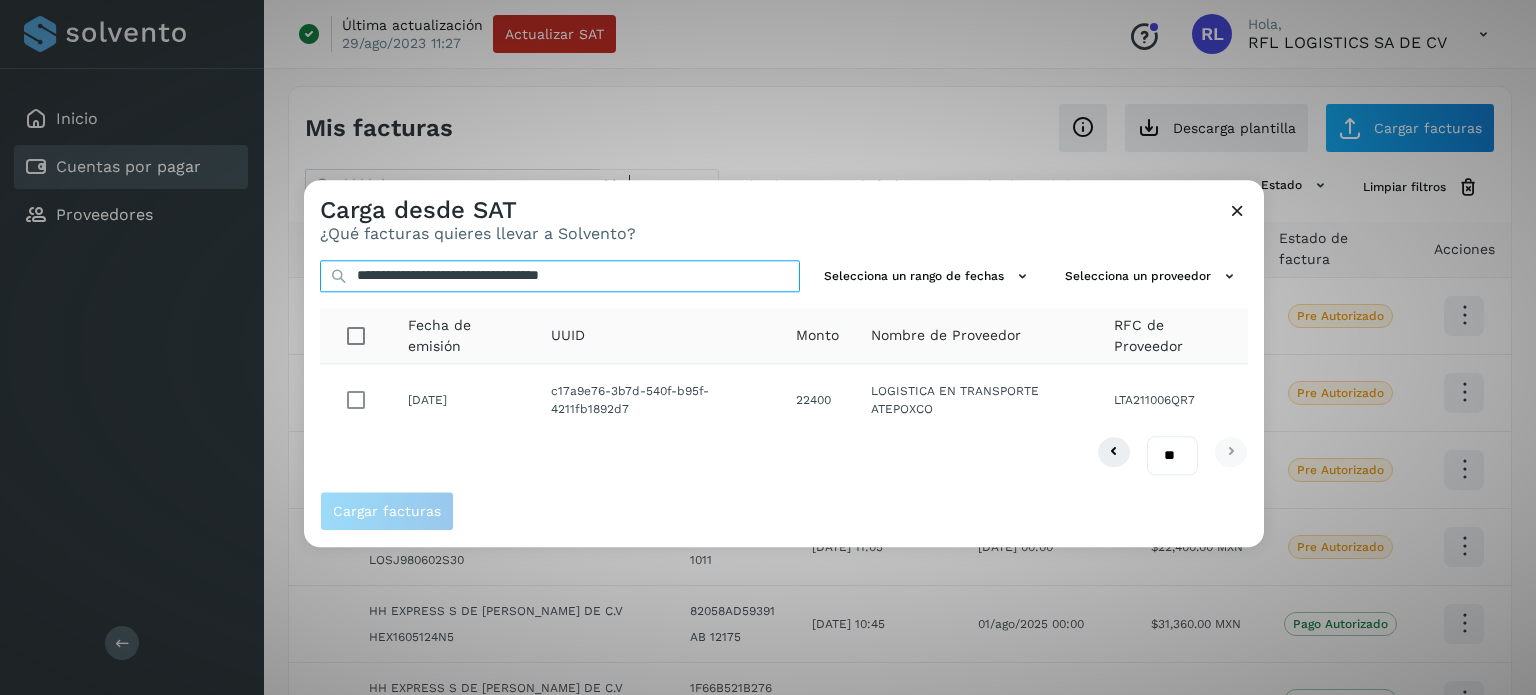 type on "**********" 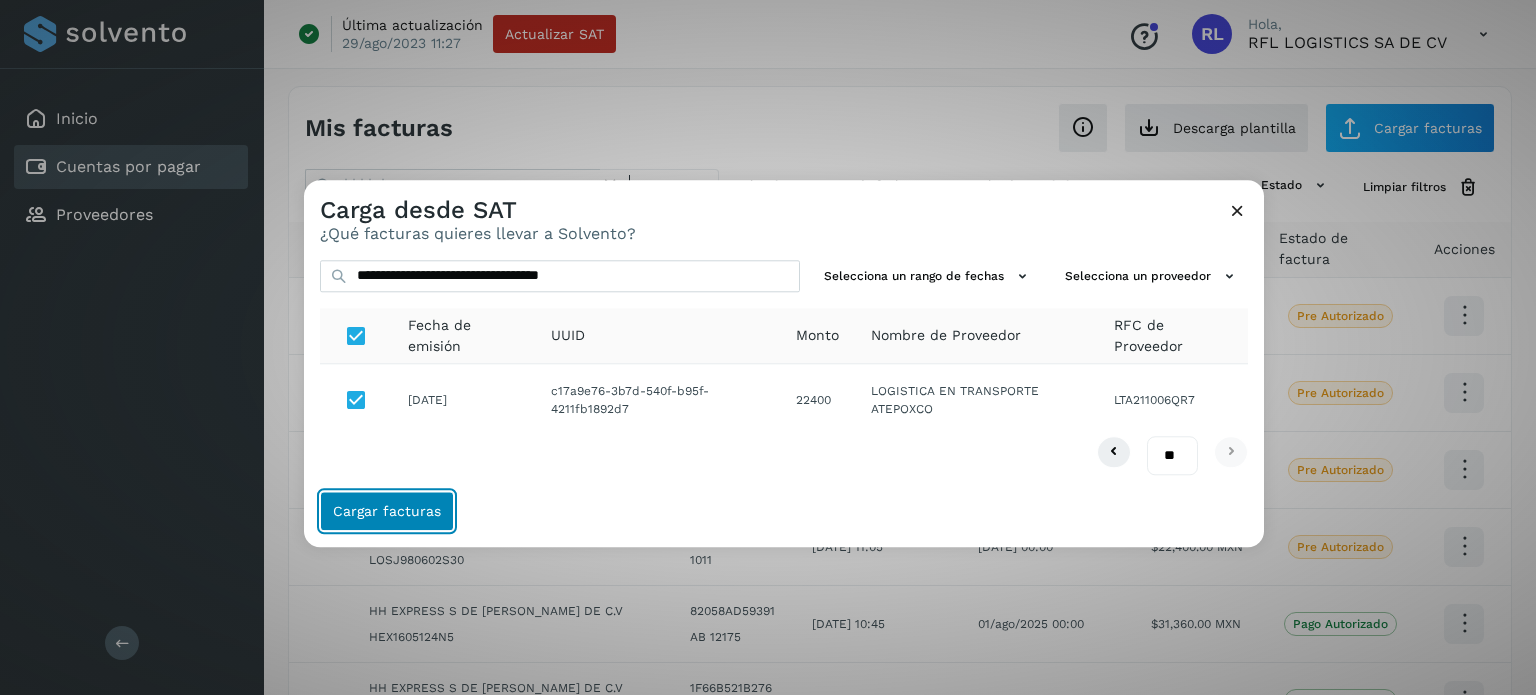 click on "Cargar facturas" 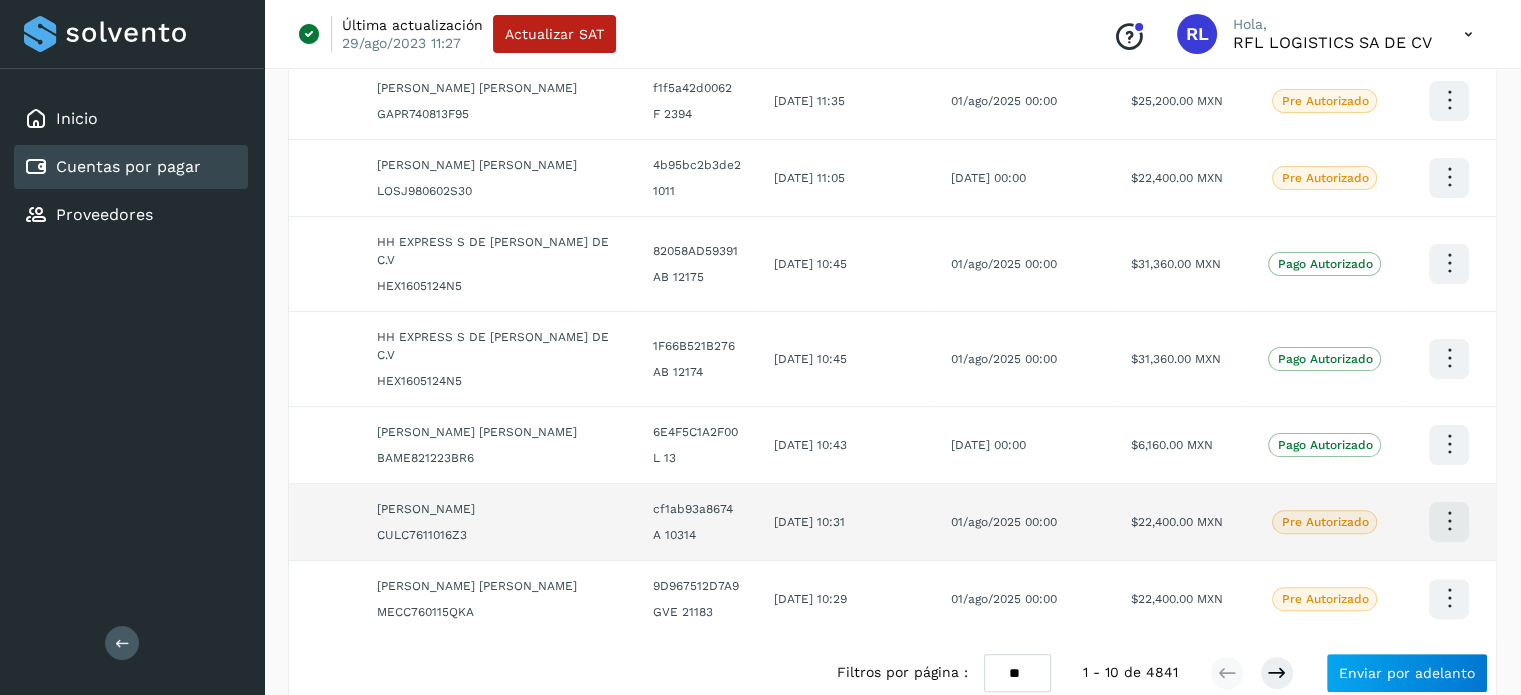 scroll, scrollTop: 527, scrollLeft: 0, axis: vertical 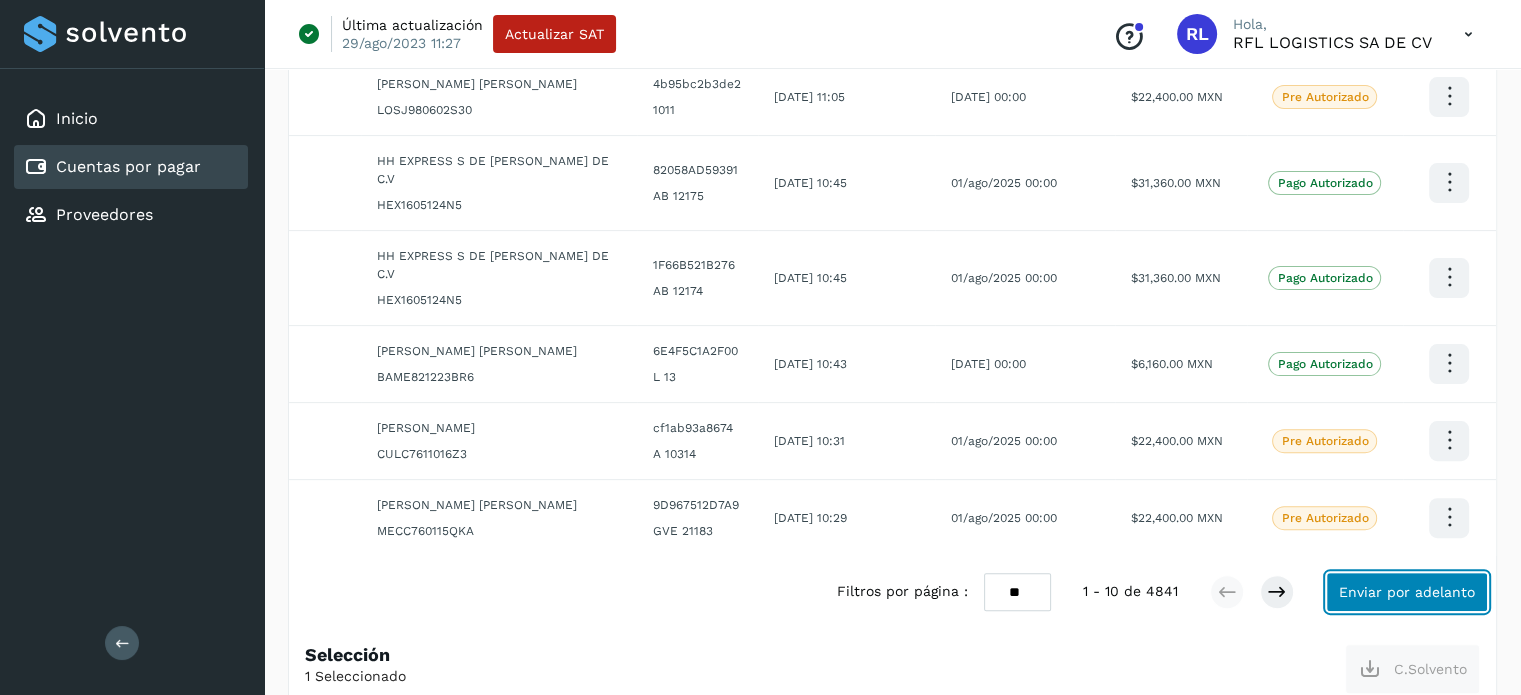 click on "Enviar por adelanto" 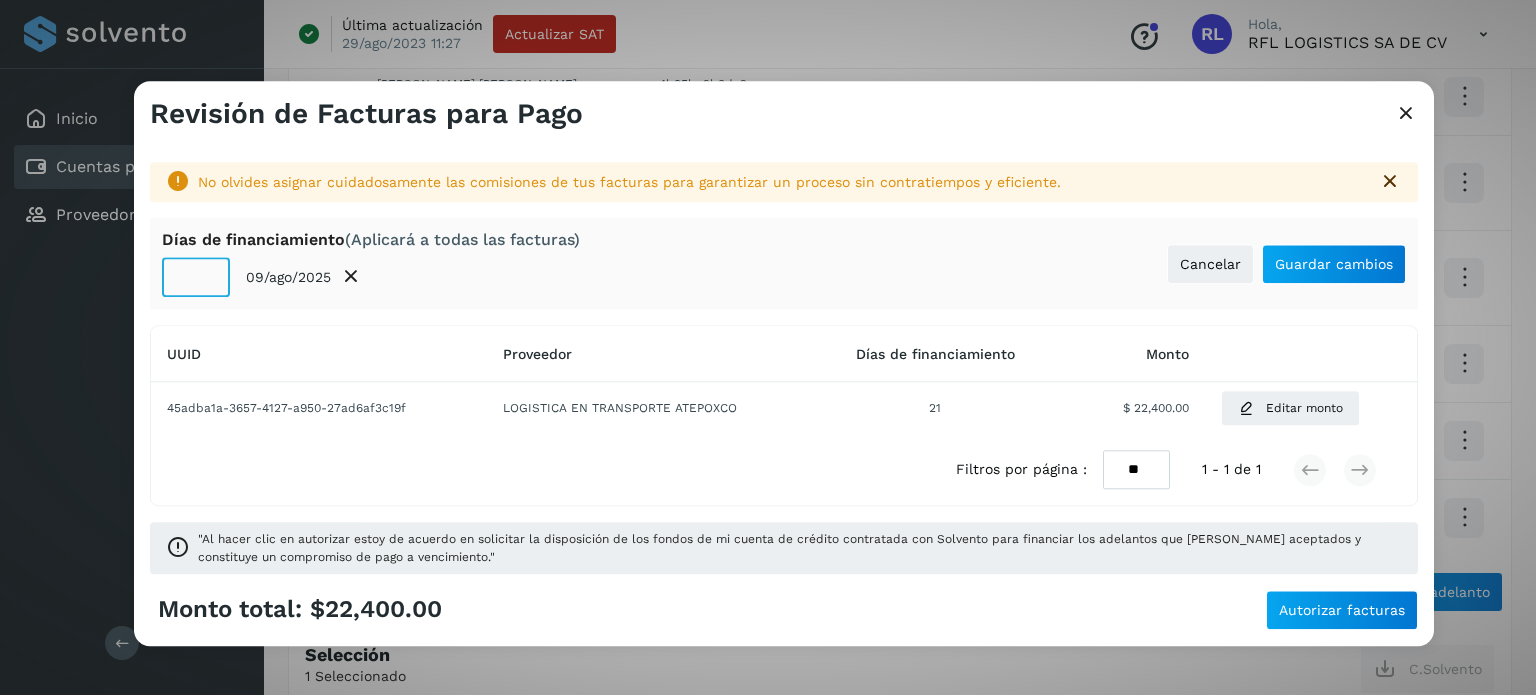 click on "**" 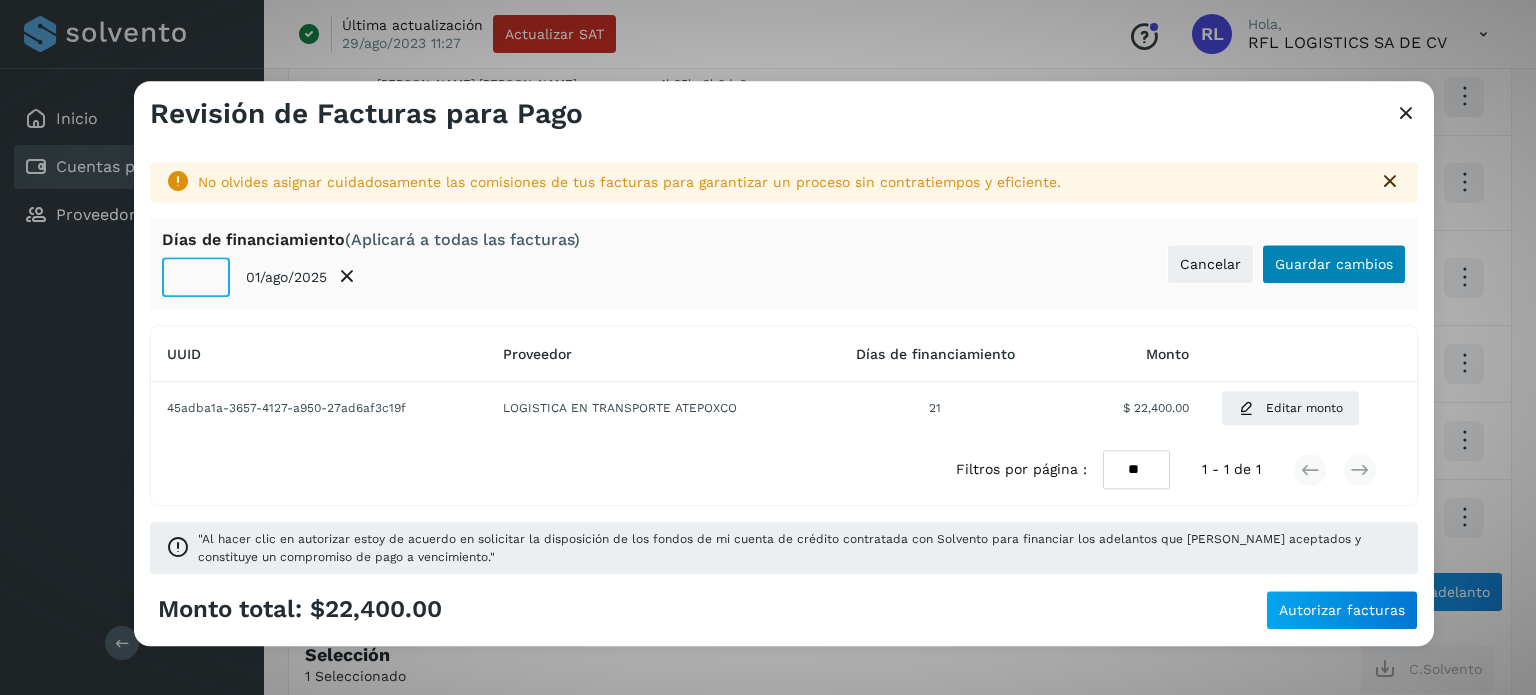 type on "**" 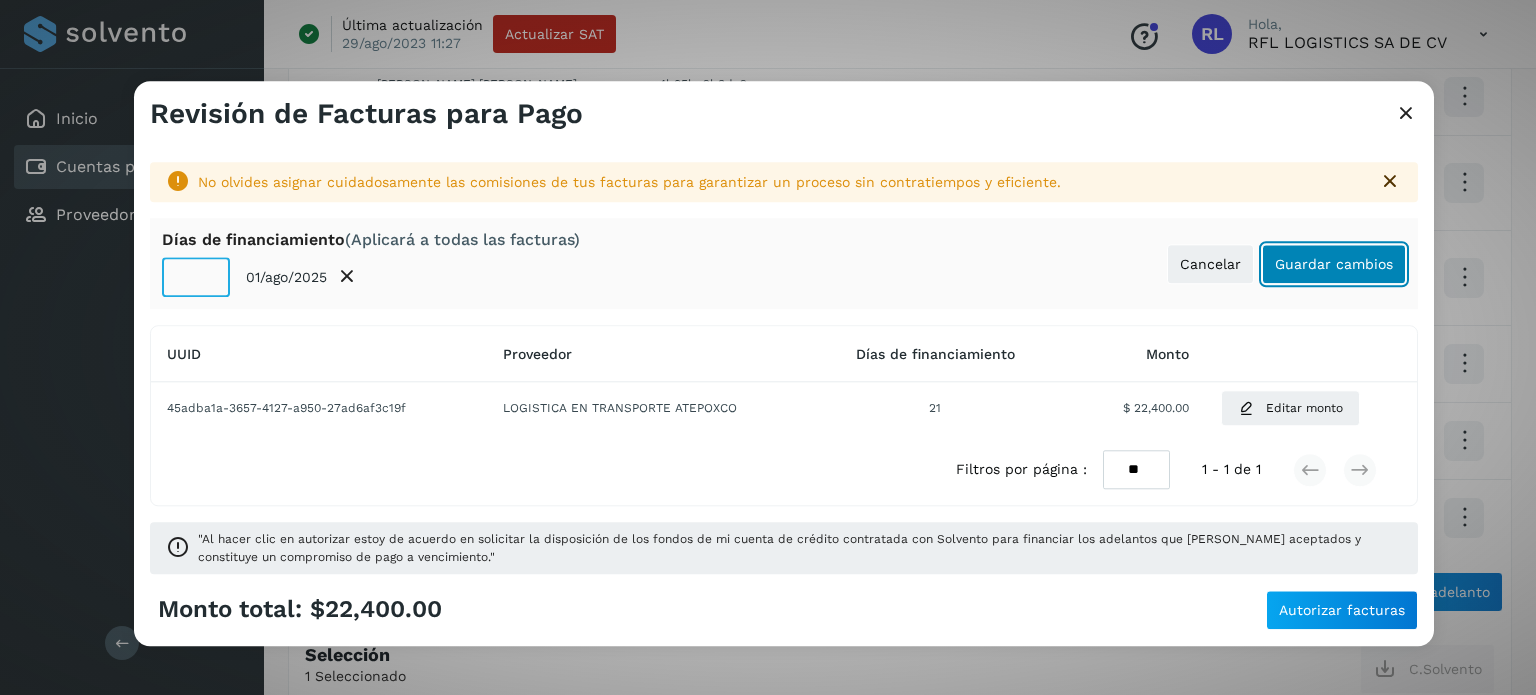 click on "Guardar cambios" 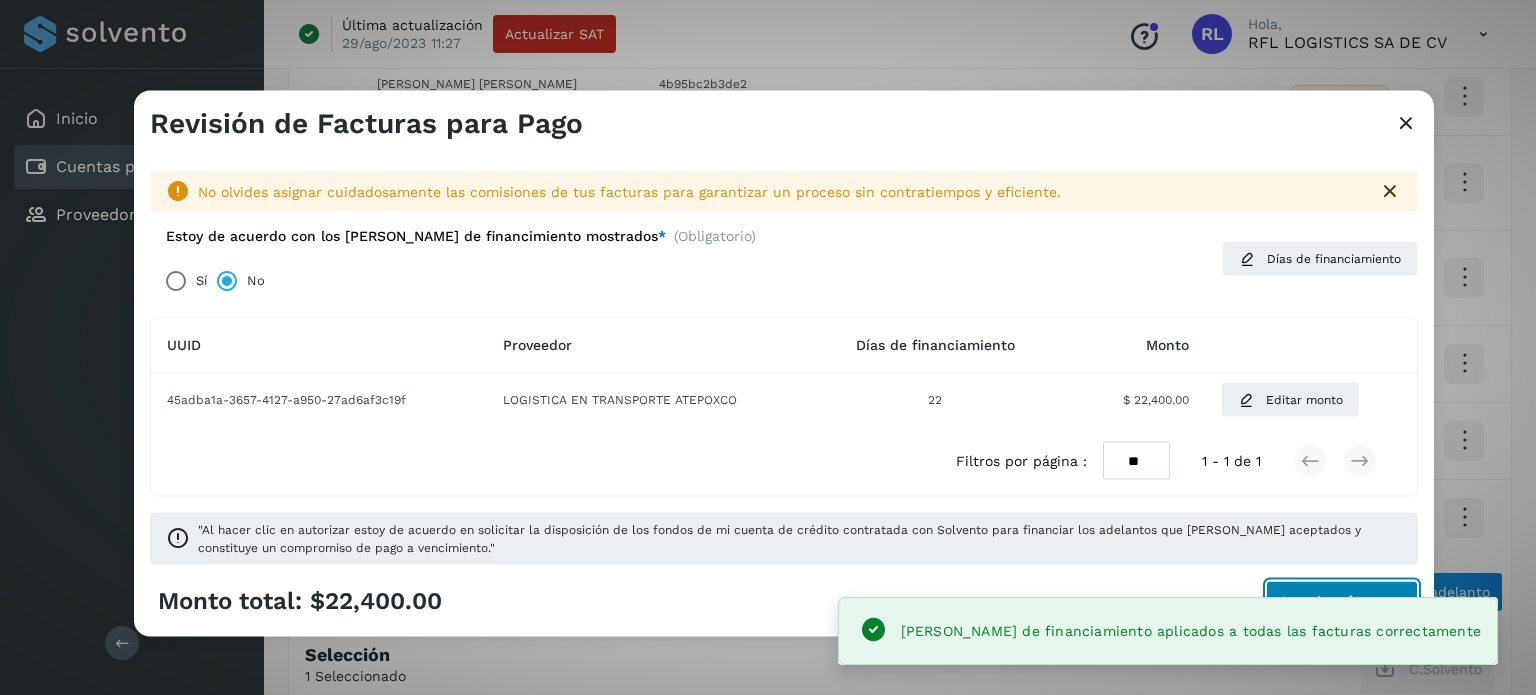 click on "Autorizar facturas" at bounding box center [1342, 601] 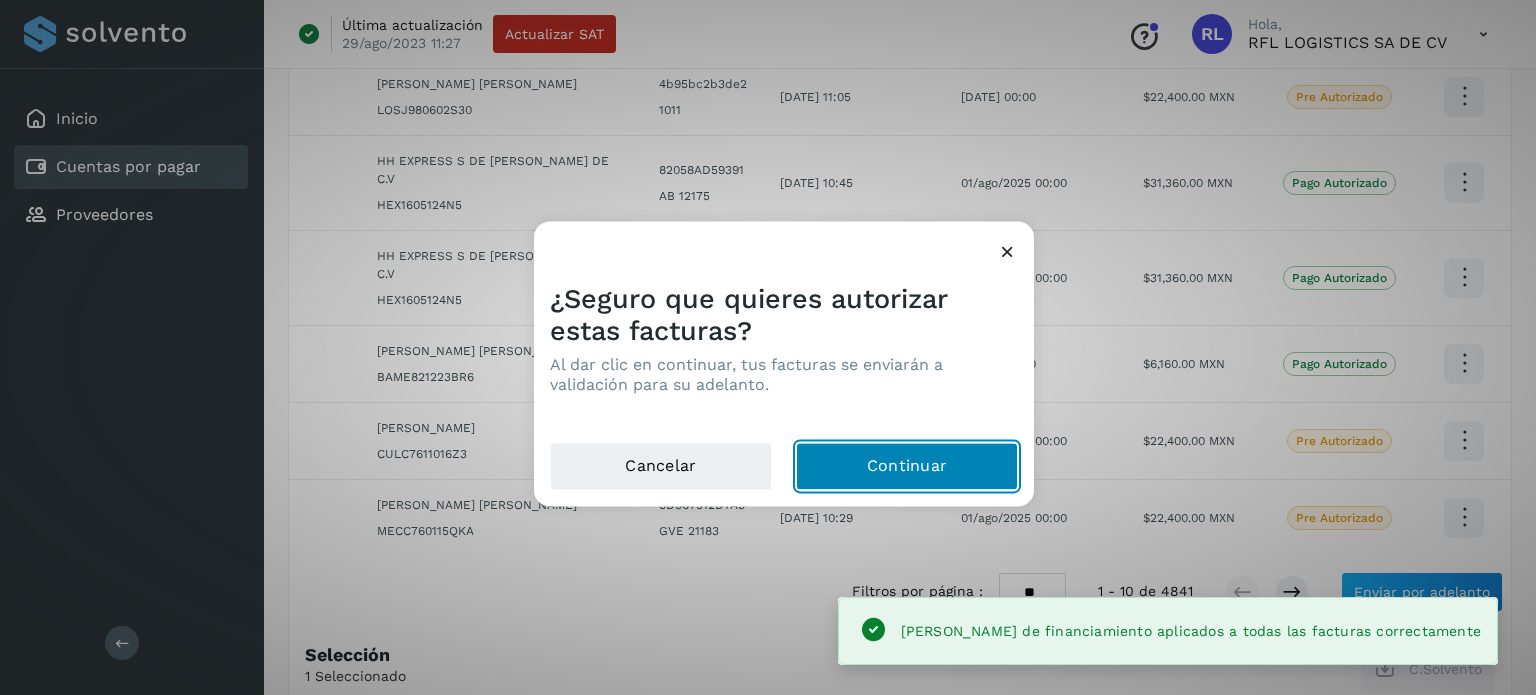click on "Continuar" 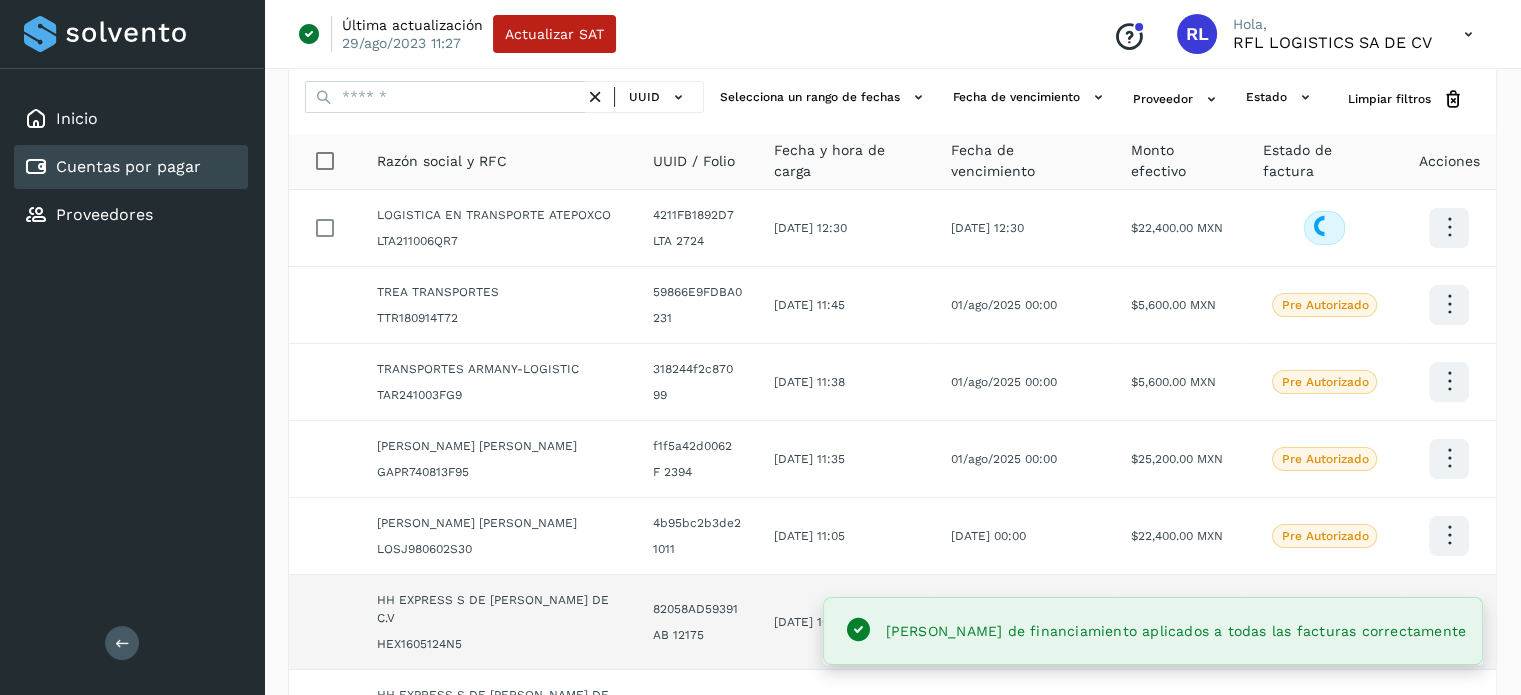 scroll, scrollTop: 0, scrollLeft: 0, axis: both 